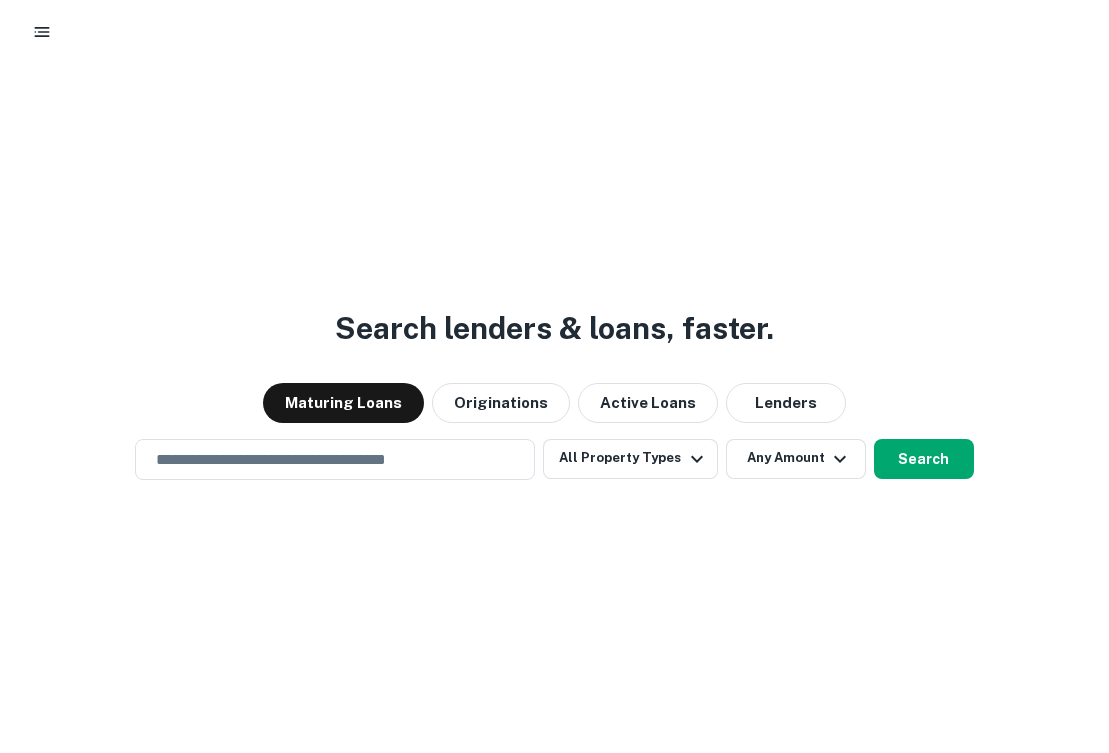 scroll, scrollTop: 0, scrollLeft: 0, axis: both 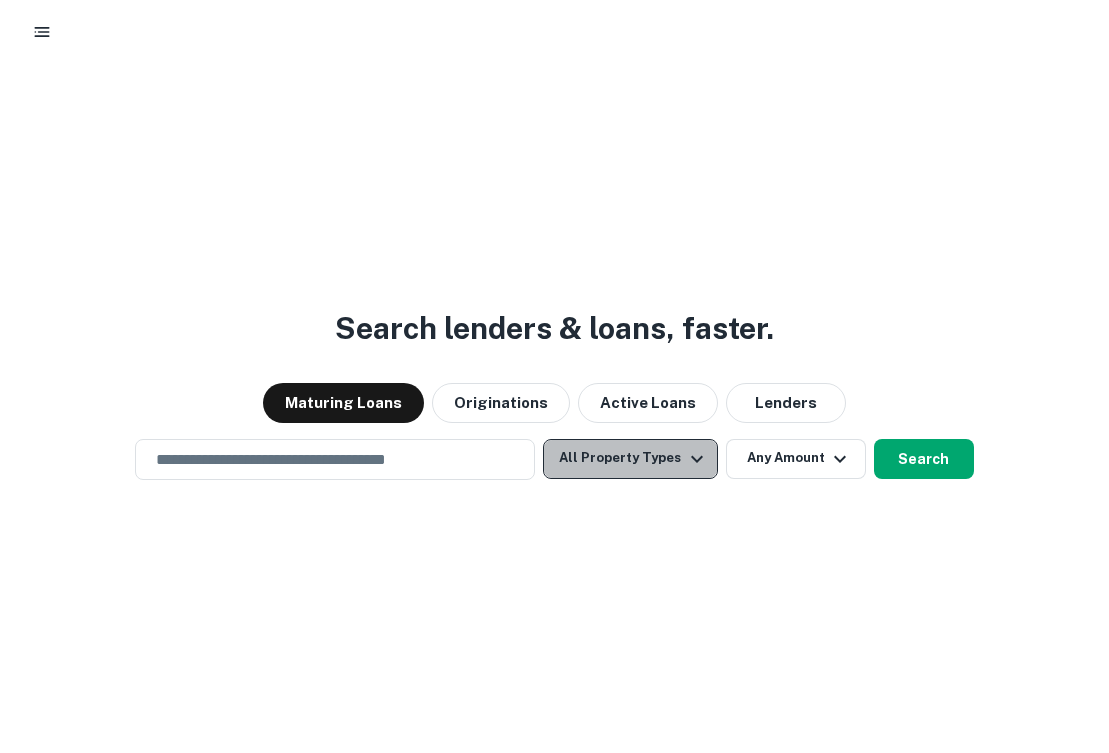 click on "All Property Types" at bounding box center [630, 459] 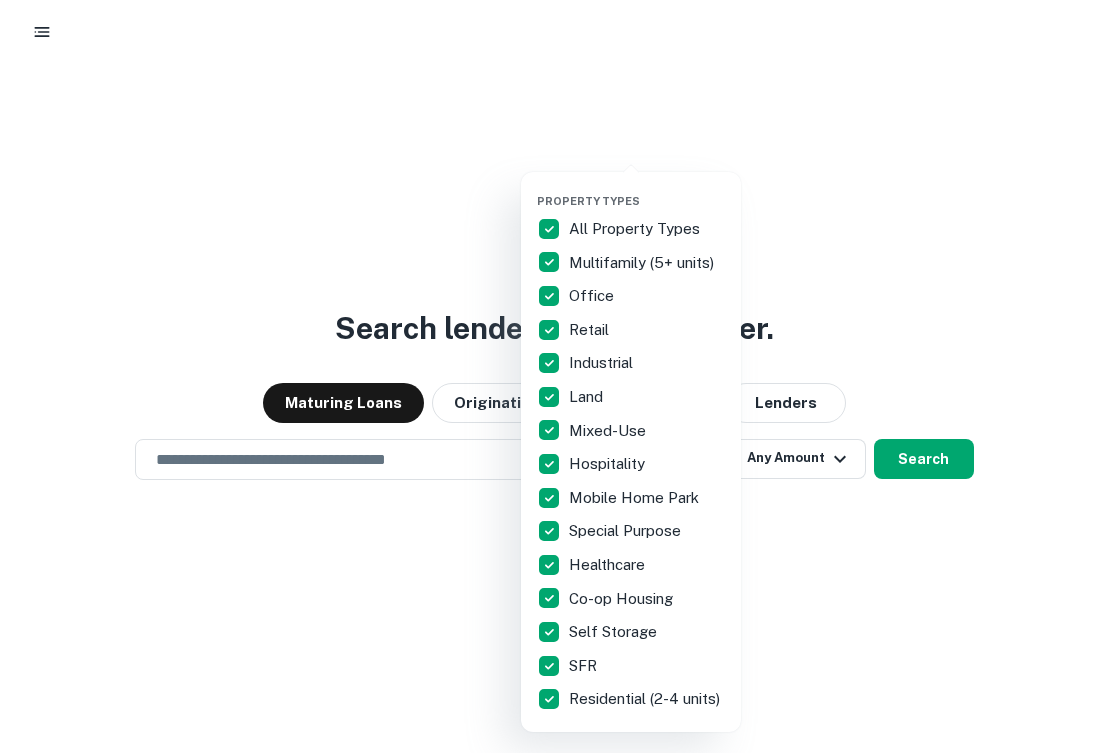 click at bounding box center [554, 376] 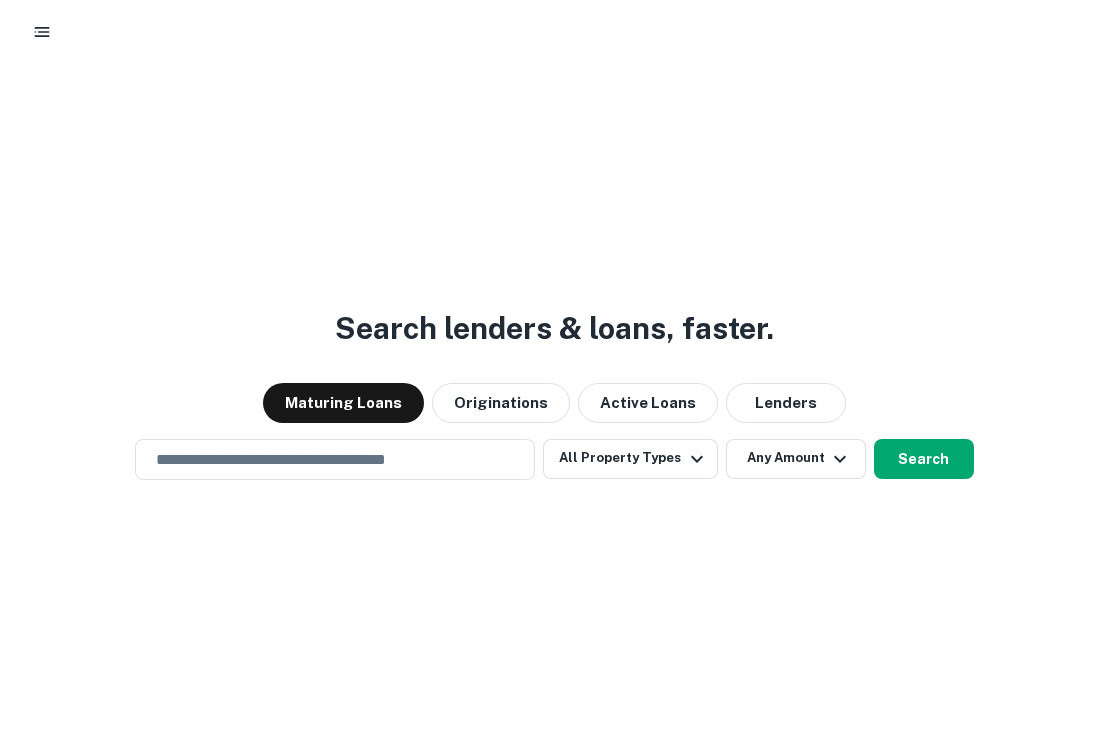 scroll, scrollTop: 0, scrollLeft: 0, axis: both 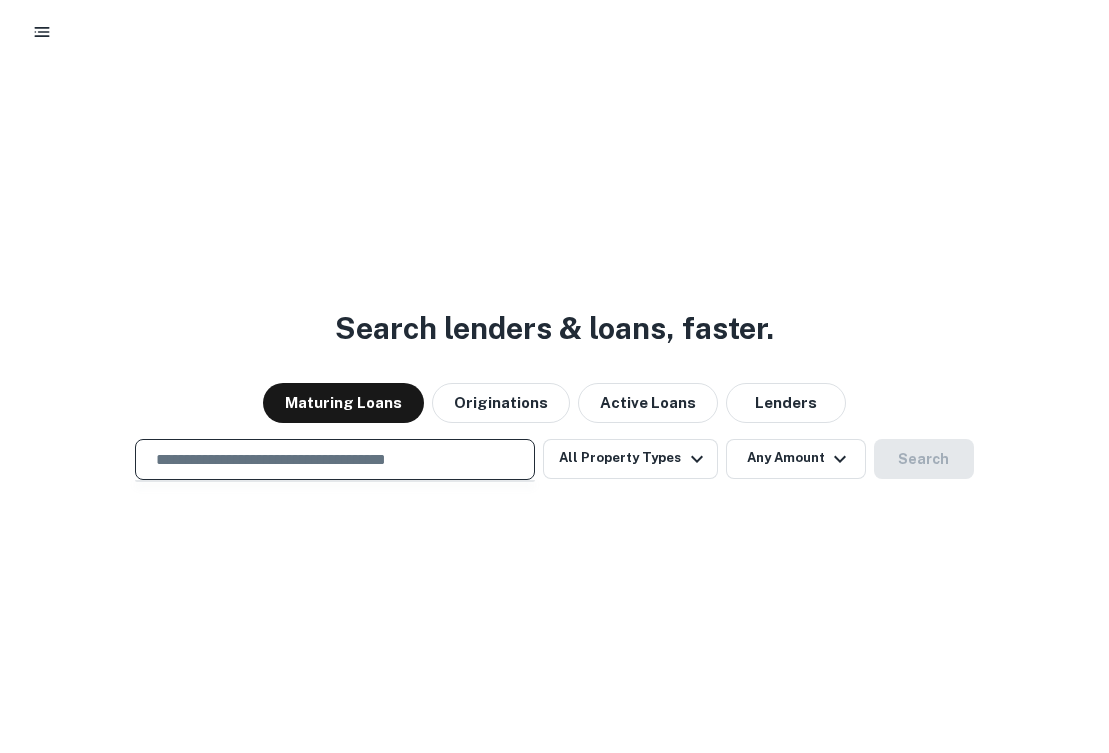 click at bounding box center [335, 459] 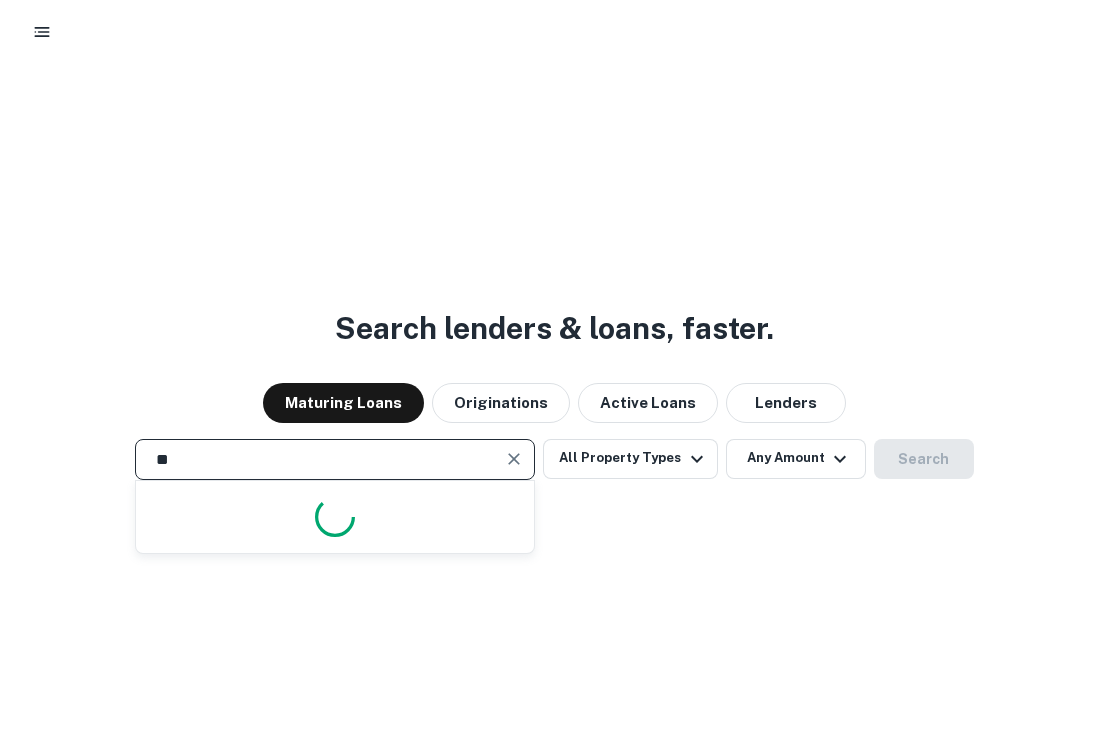 type on "*" 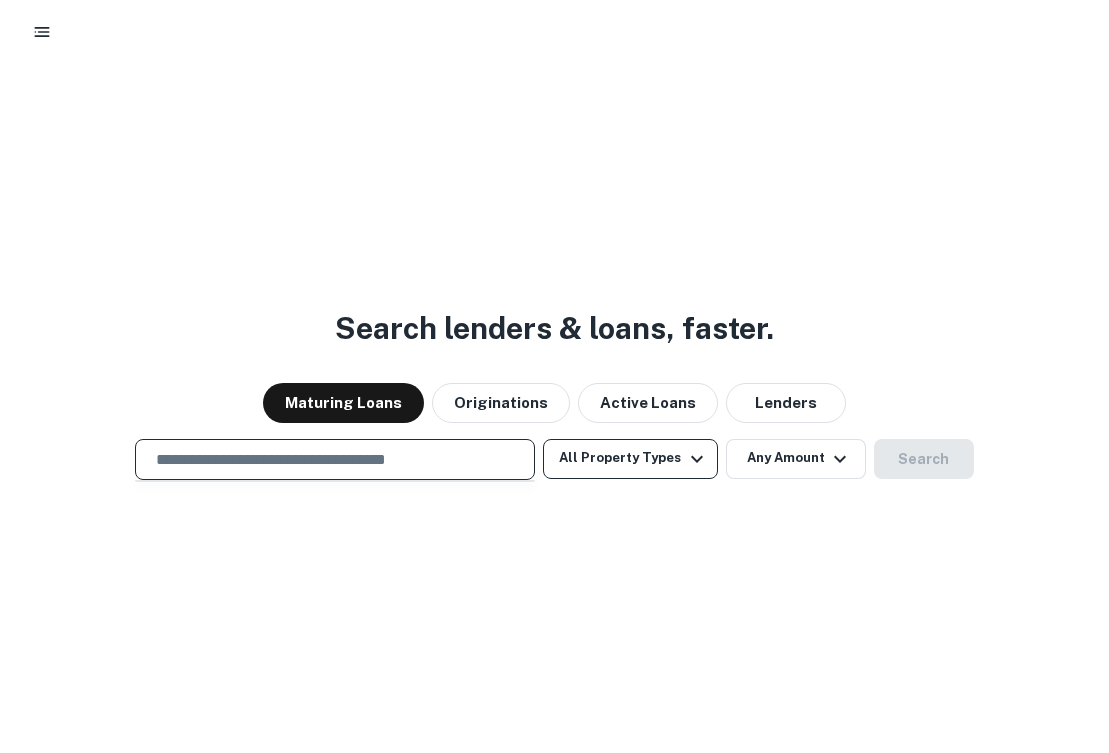 click on "All Property Types" at bounding box center (630, 459) 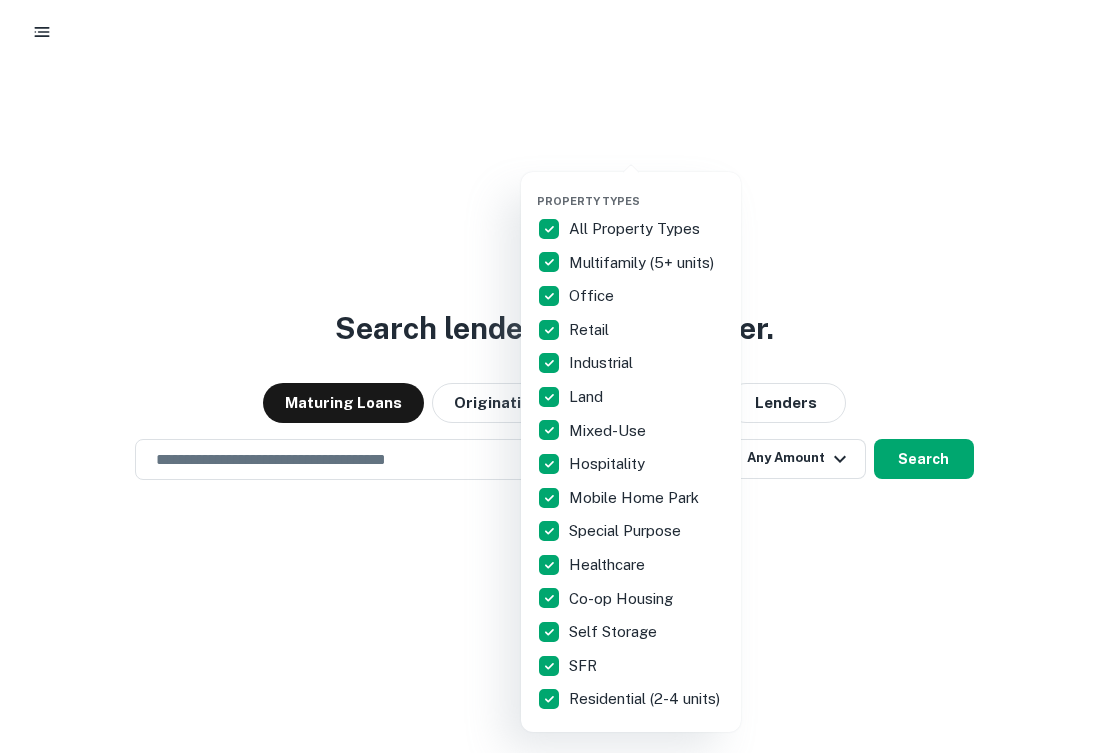 click at bounding box center (554, 376) 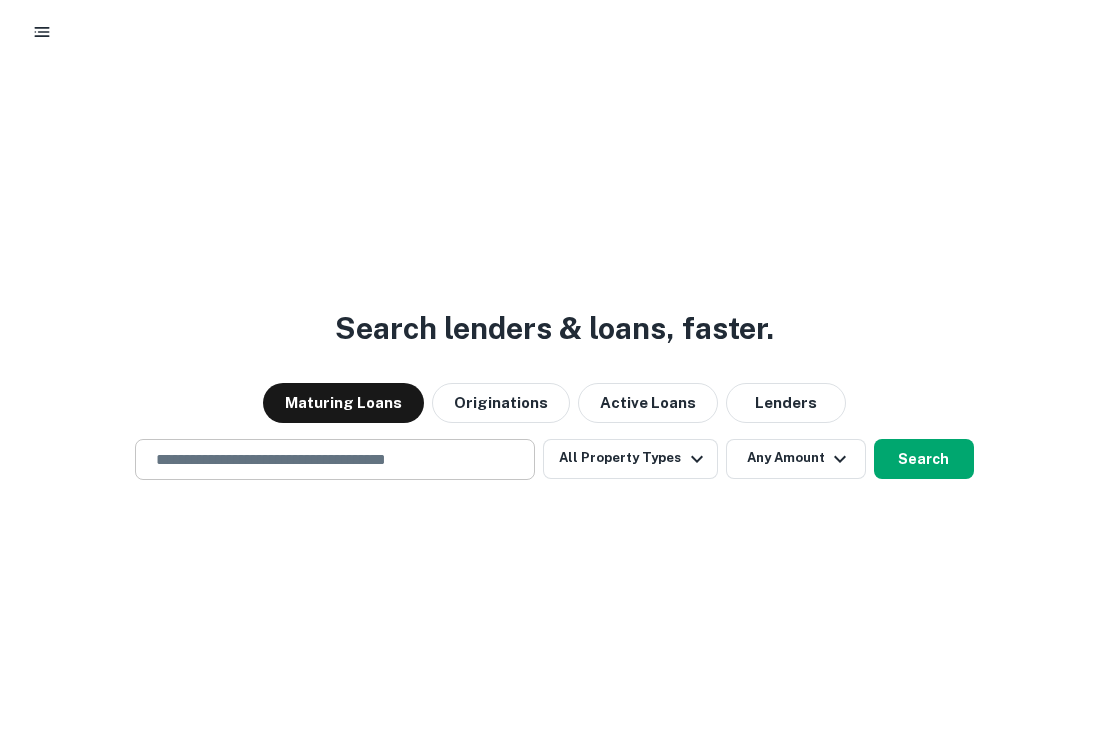 click at bounding box center [335, 459] 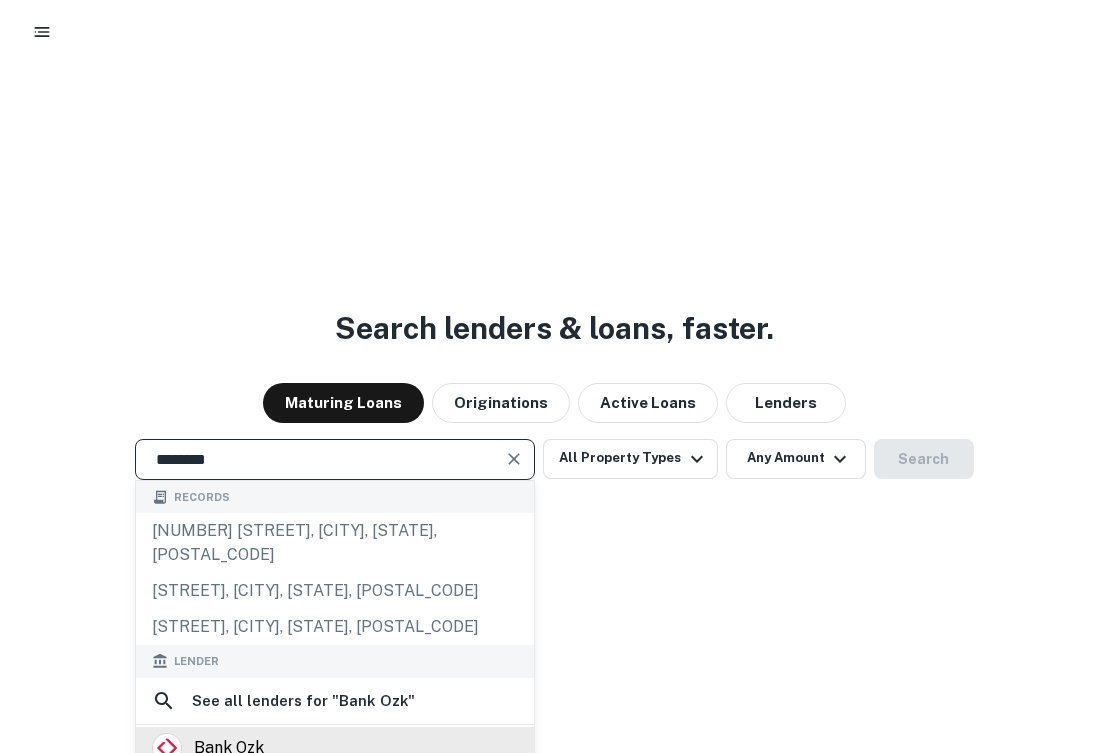 type on "********" 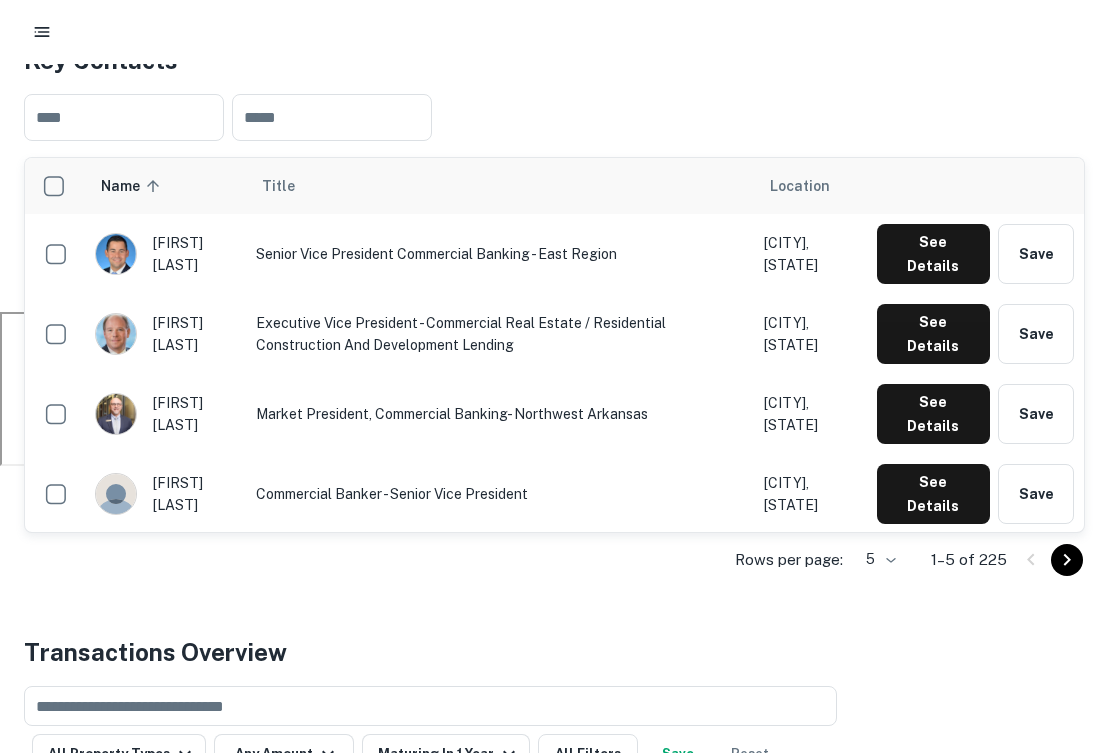 scroll, scrollTop: 998, scrollLeft: 0, axis: vertical 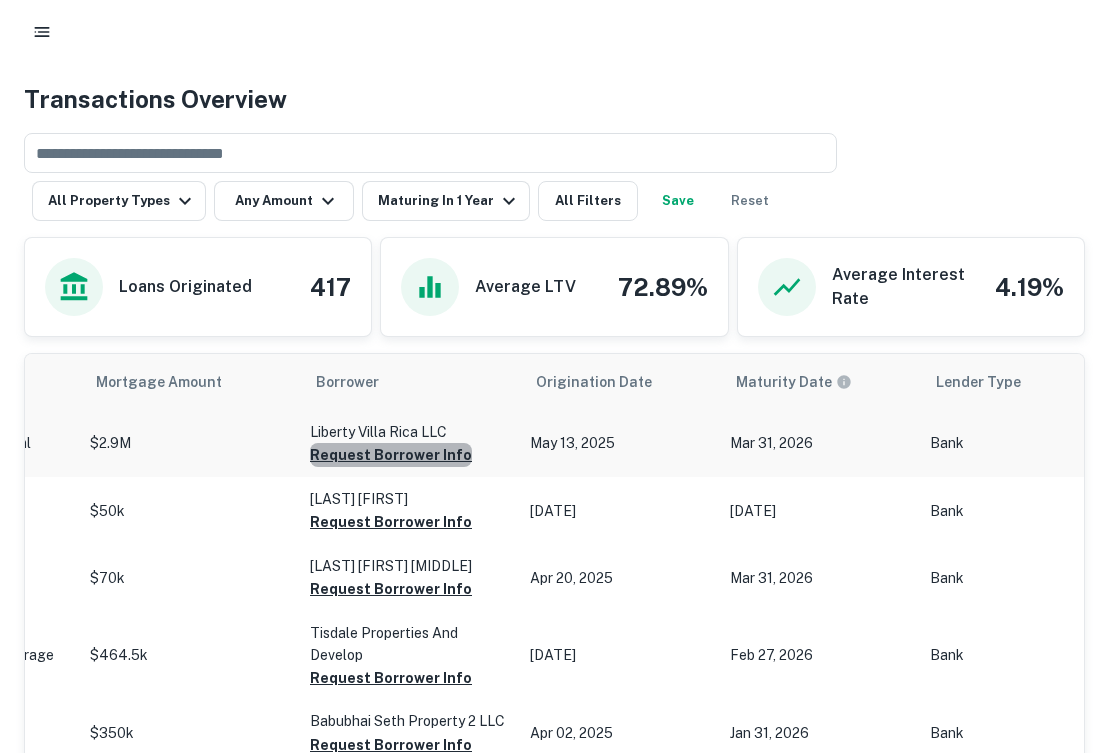 click on "Request Borrower Info" at bounding box center [391, 455] 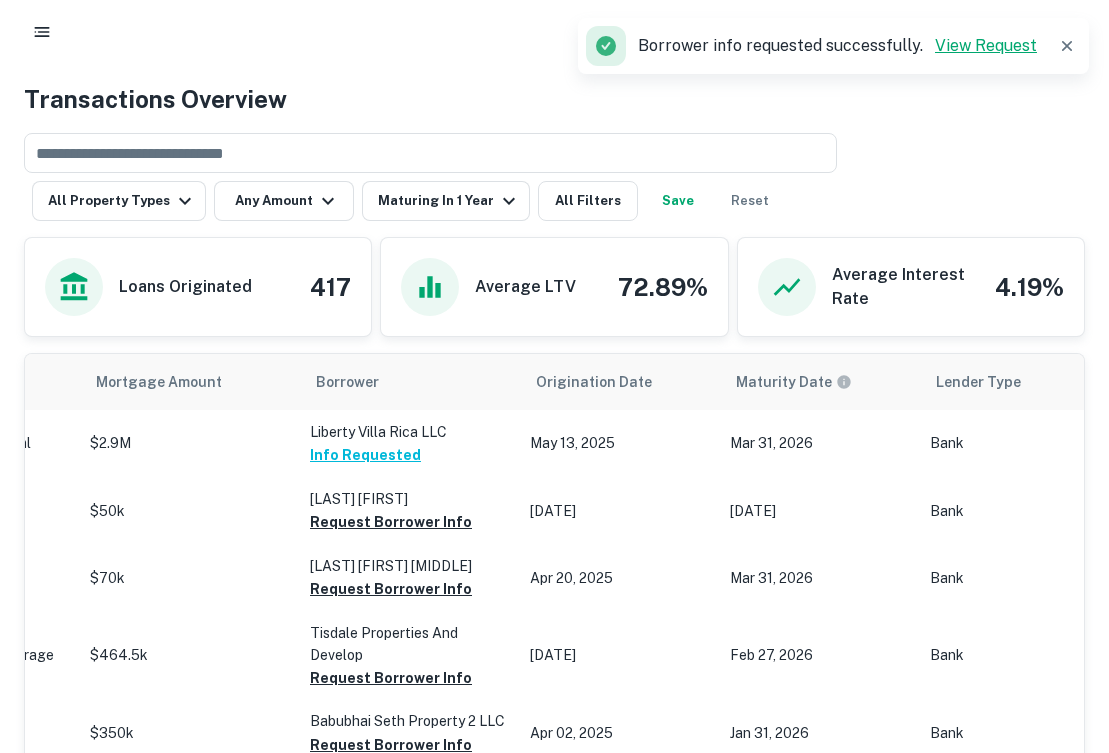 click on "View Request" at bounding box center [986, 45] 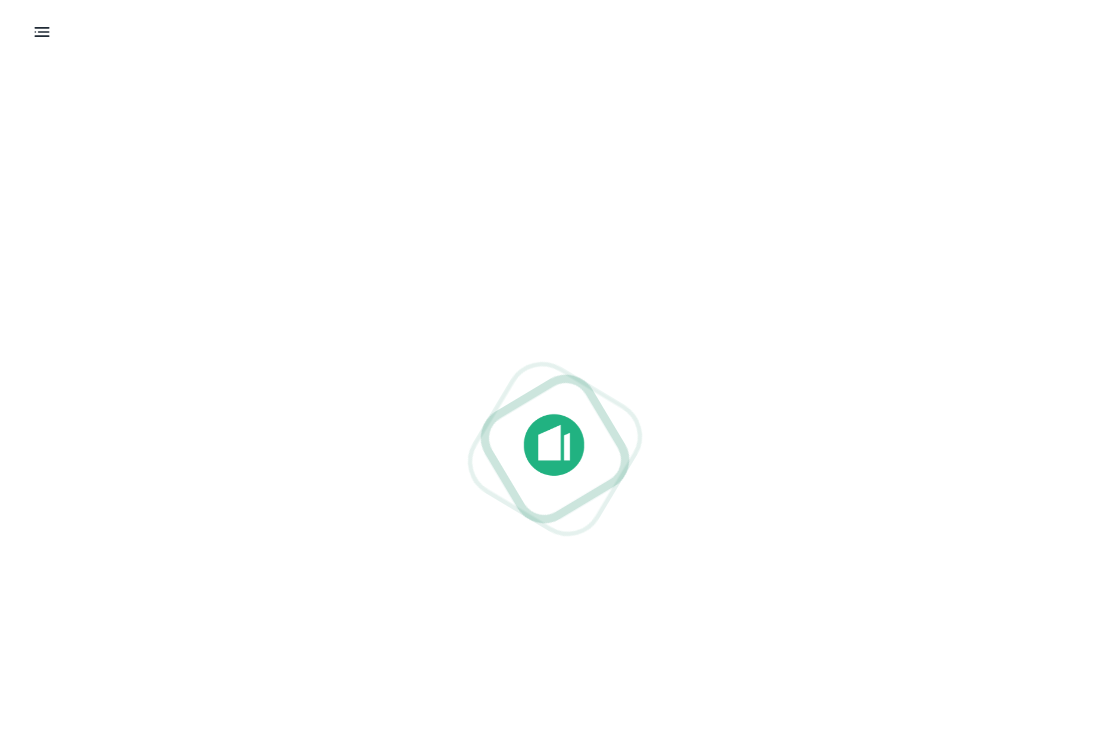 scroll, scrollTop: 0, scrollLeft: 0, axis: both 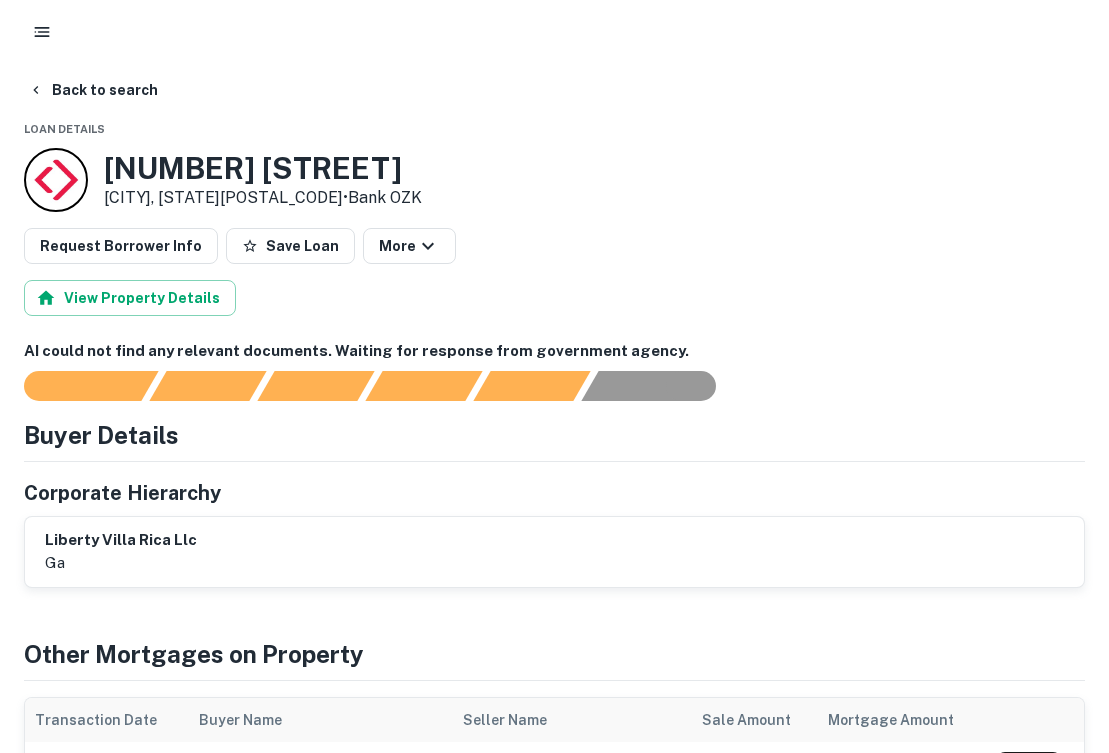drag, startPoint x: 445, startPoint y: 175, endPoint x: 108, endPoint y: 171, distance: 337.02374 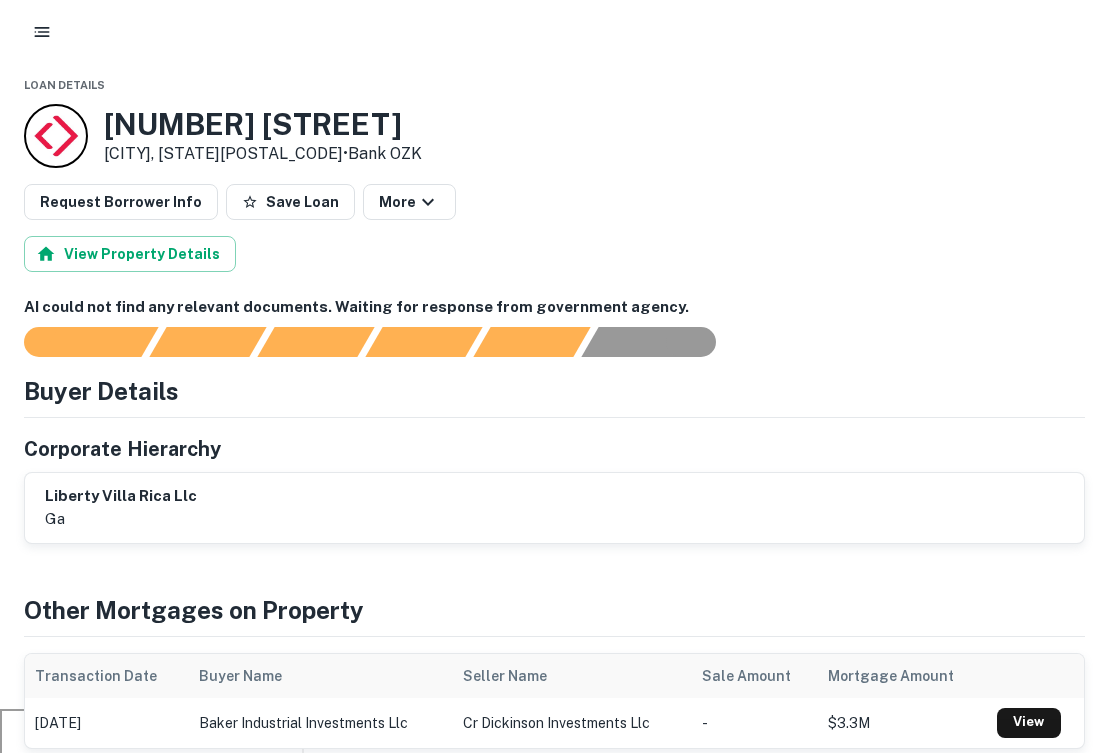 scroll, scrollTop: 0, scrollLeft: 0, axis: both 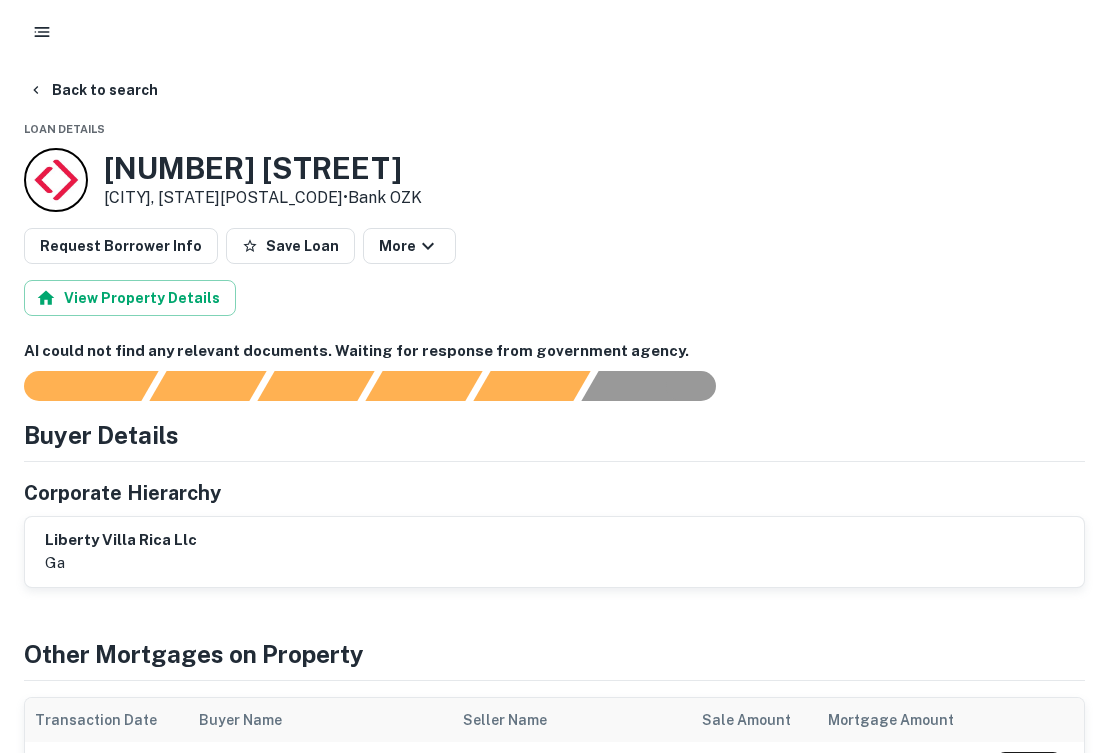 click on "140 Baker Industrial Ct Villa Rica, GA30180   •  Bank OZK" at bounding box center [554, 180] 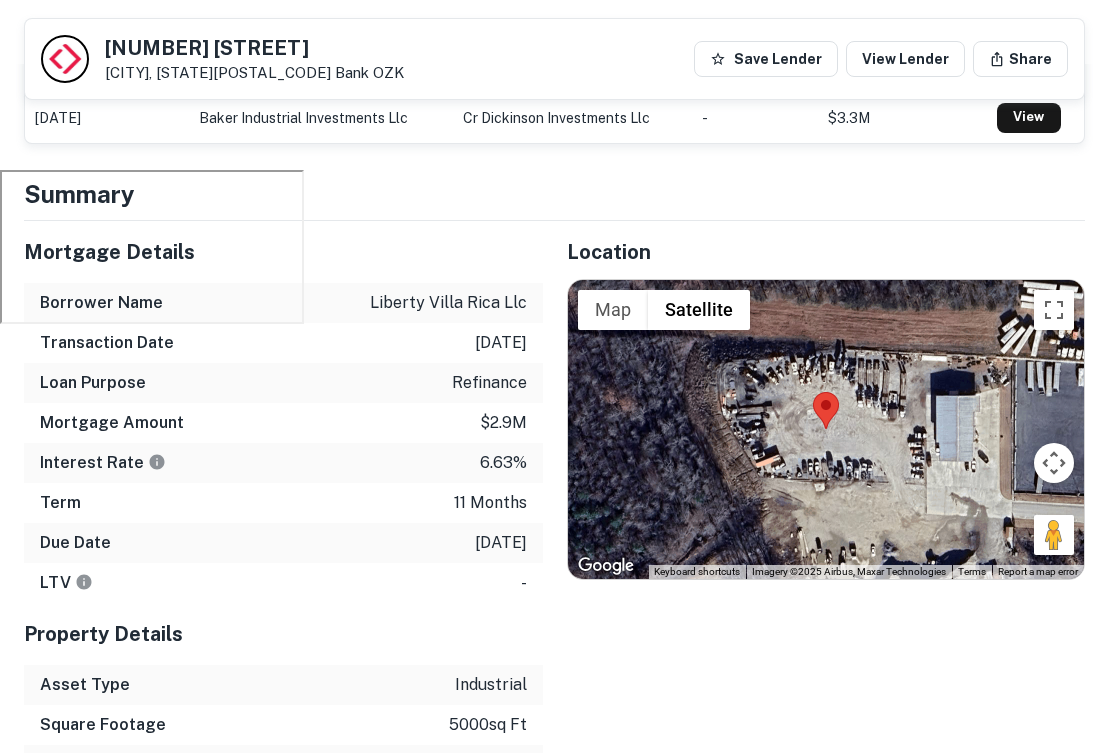 scroll, scrollTop: 570, scrollLeft: 0, axis: vertical 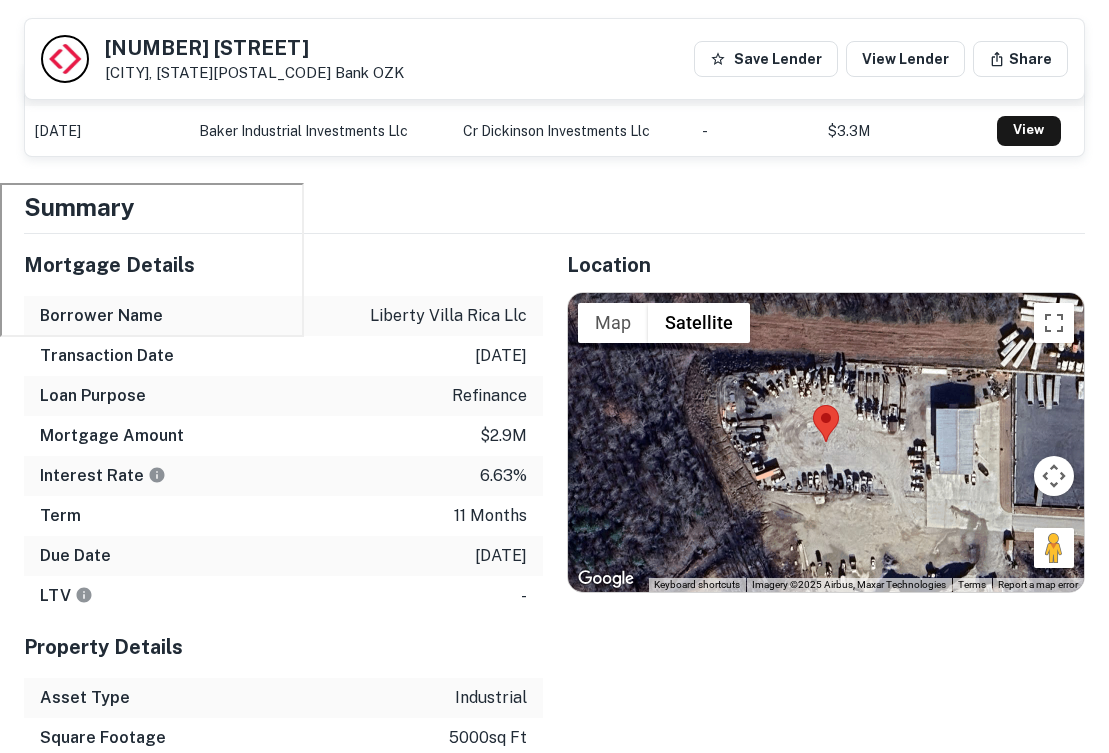 drag, startPoint x: 529, startPoint y: 354, endPoint x: 451, endPoint y: 354, distance: 78 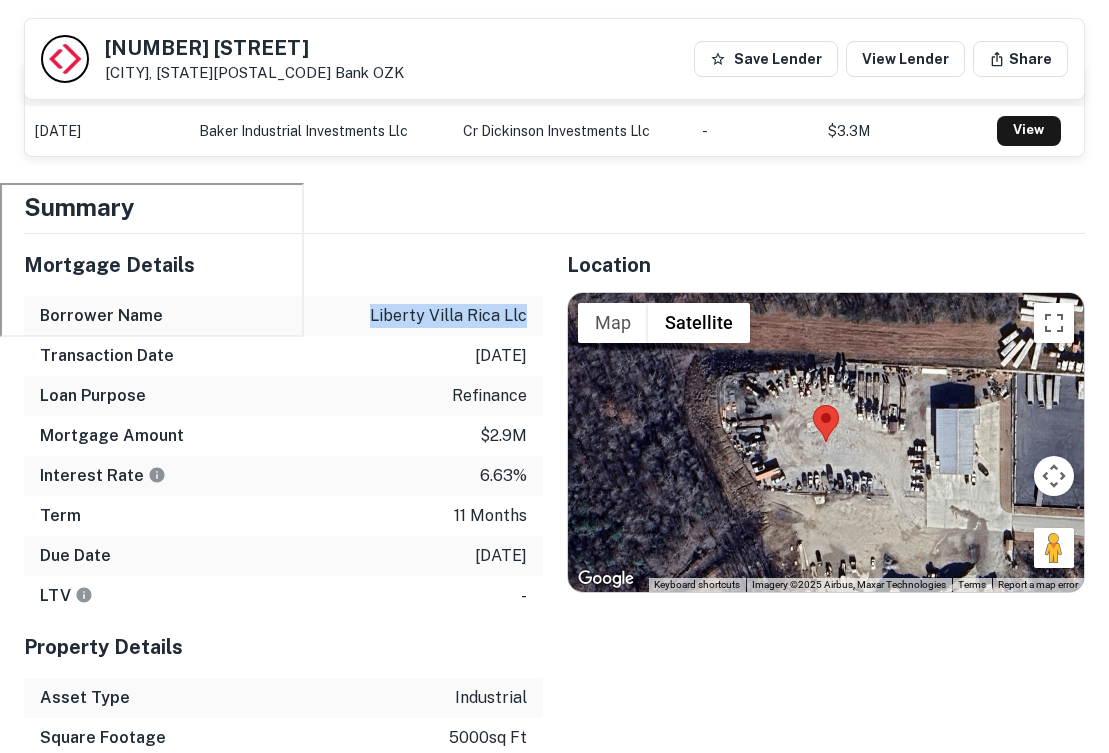 drag, startPoint x: 374, startPoint y: 311, endPoint x: 540, endPoint y: 327, distance: 166.7693 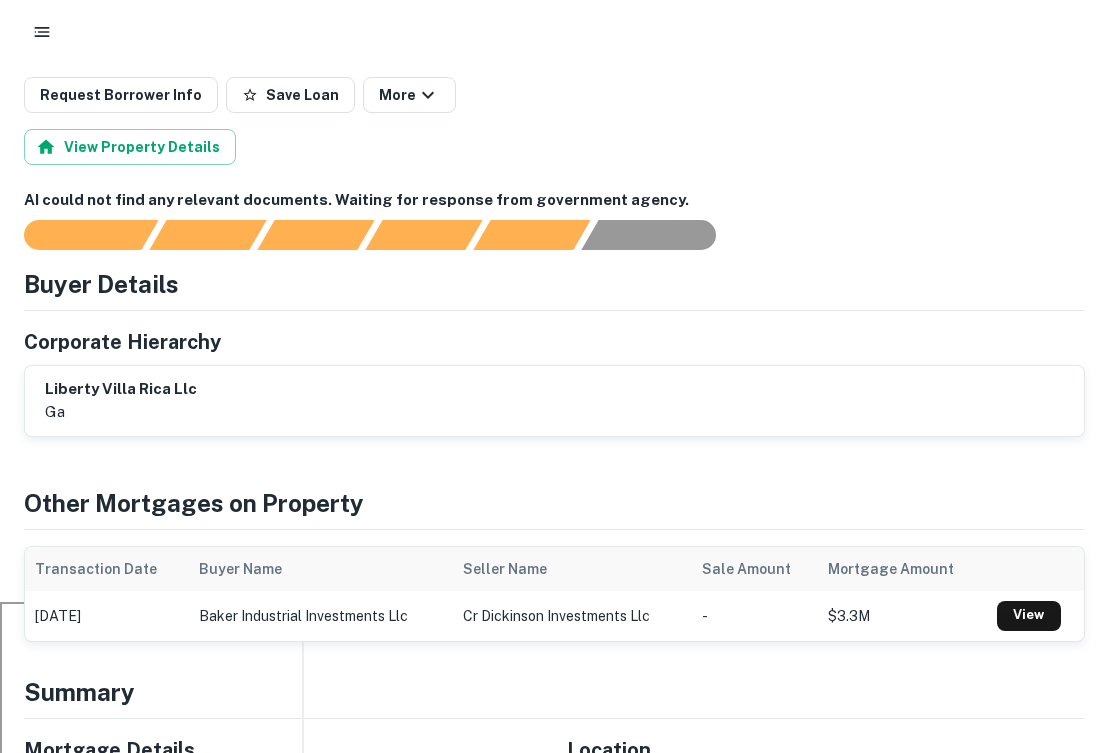 scroll, scrollTop: 240, scrollLeft: 0, axis: vertical 